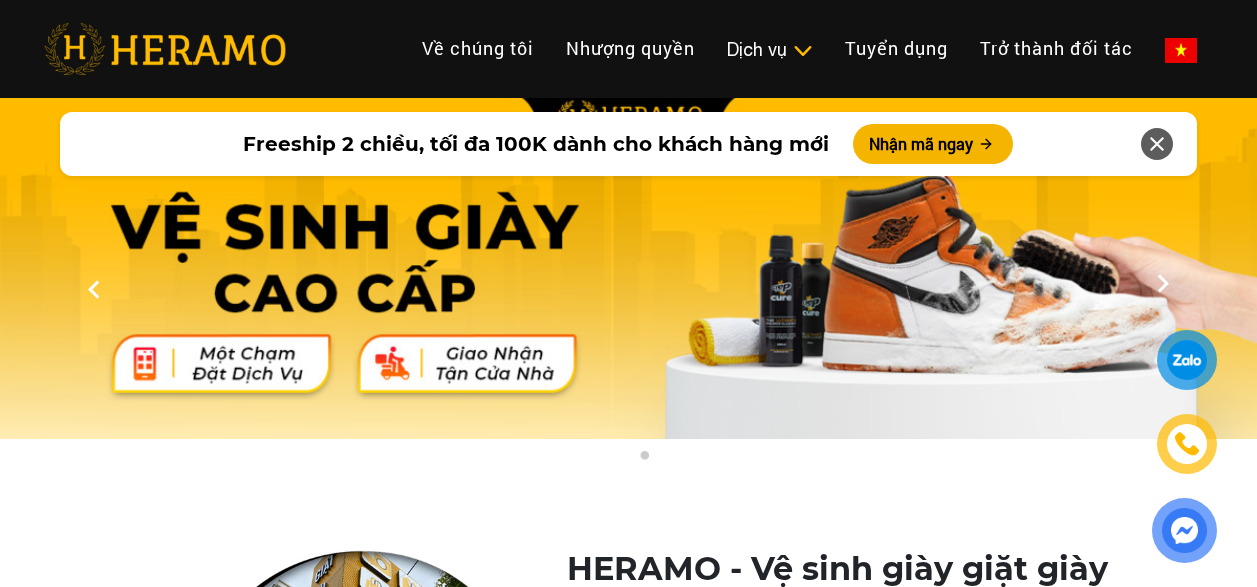 scroll, scrollTop: 900, scrollLeft: 0, axis: vertical 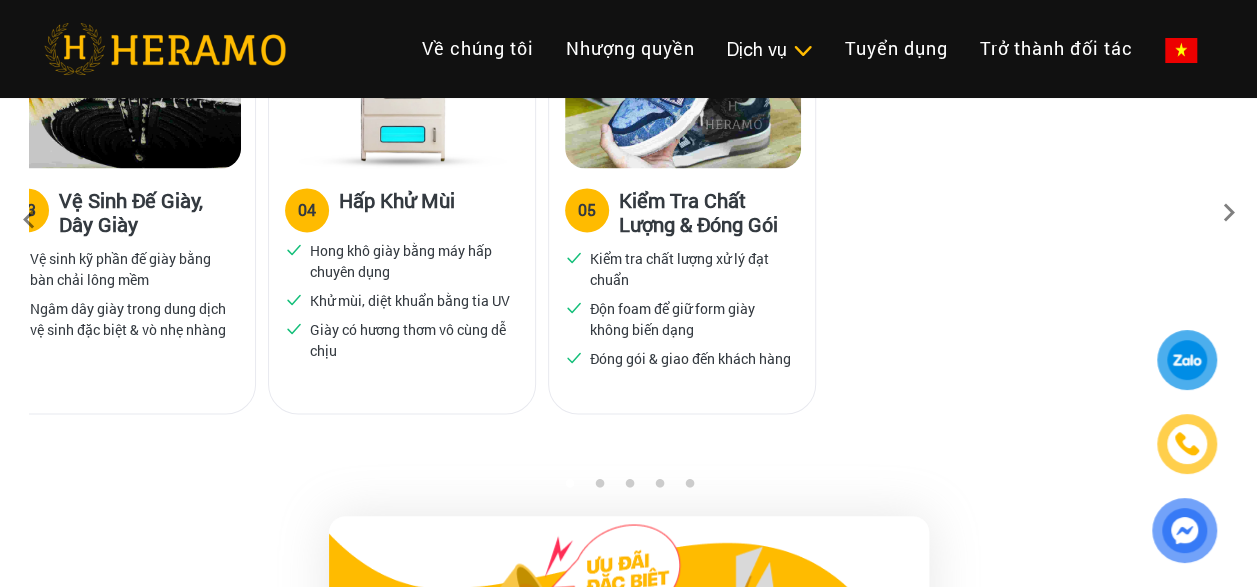 drag, startPoint x: 804, startPoint y: 303, endPoint x: 542, endPoint y: 292, distance: 262.2308 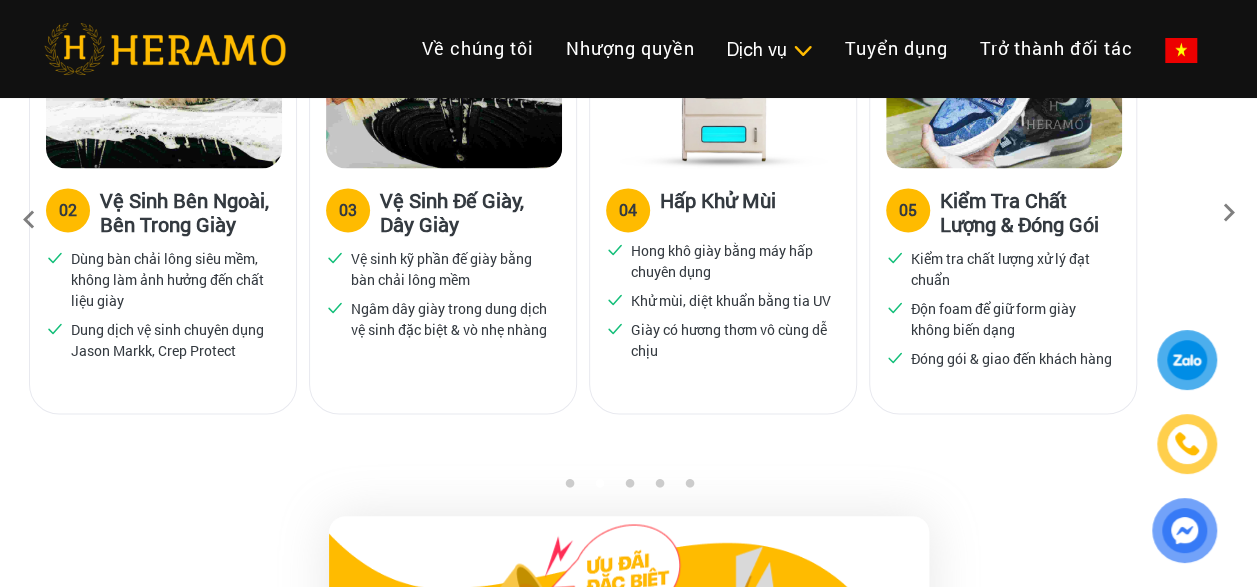drag, startPoint x: 952, startPoint y: 265, endPoint x: 0, endPoint y: 287, distance: 952.25415 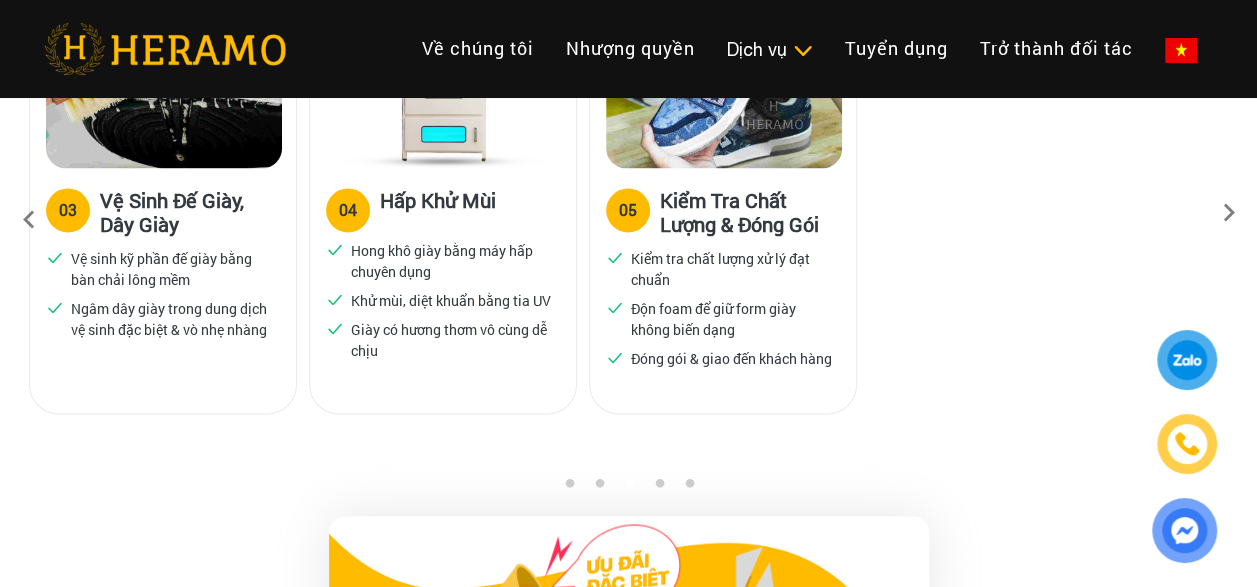 click at bounding box center [1229, 219] 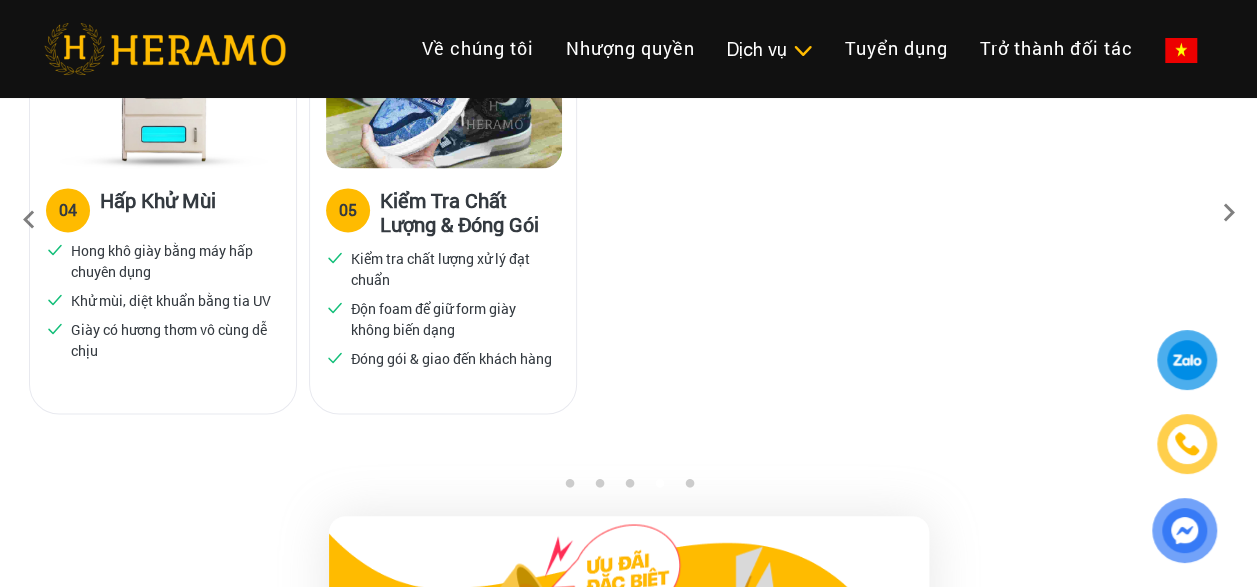 click at bounding box center (1229, 219) 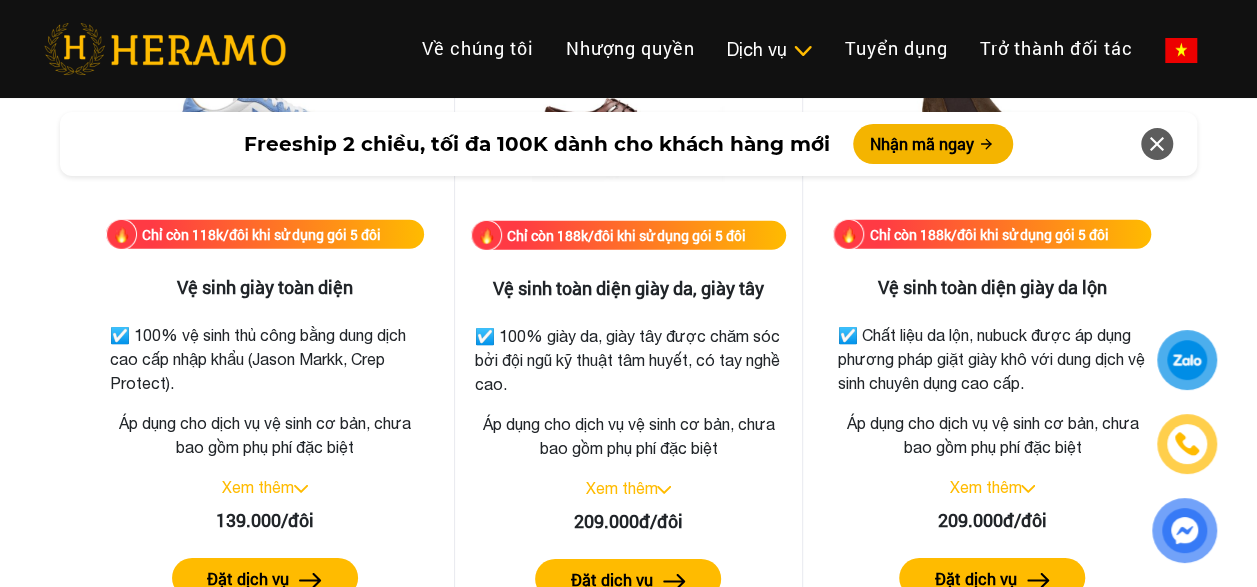 scroll, scrollTop: 2899, scrollLeft: 0, axis: vertical 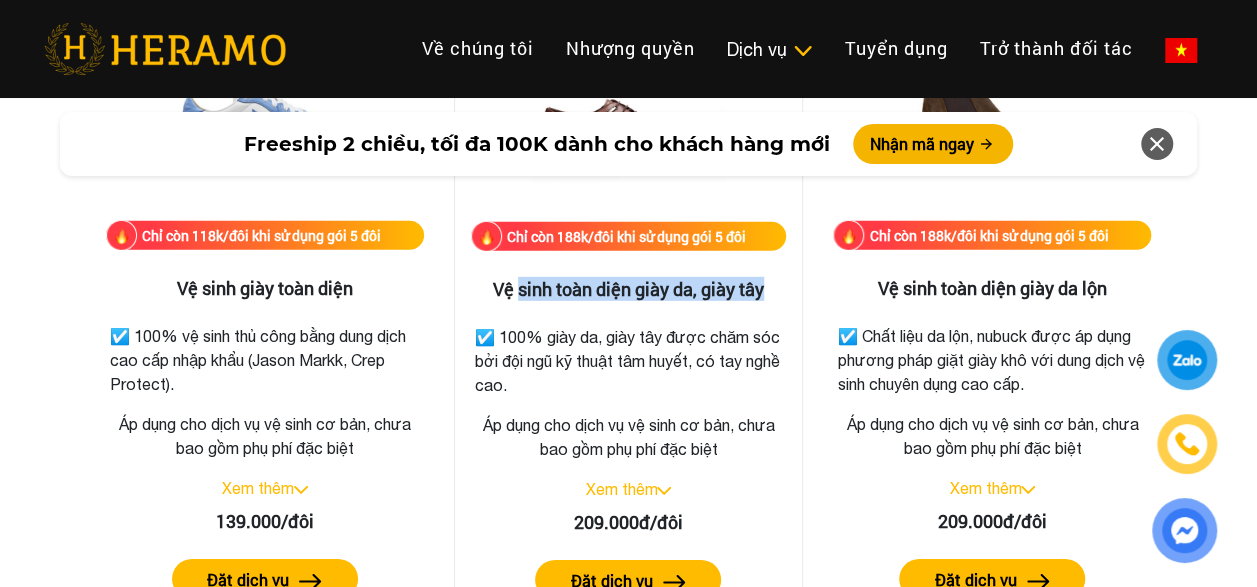 drag, startPoint x: 764, startPoint y: 291, endPoint x: 516, endPoint y: 295, distance: 248.03226 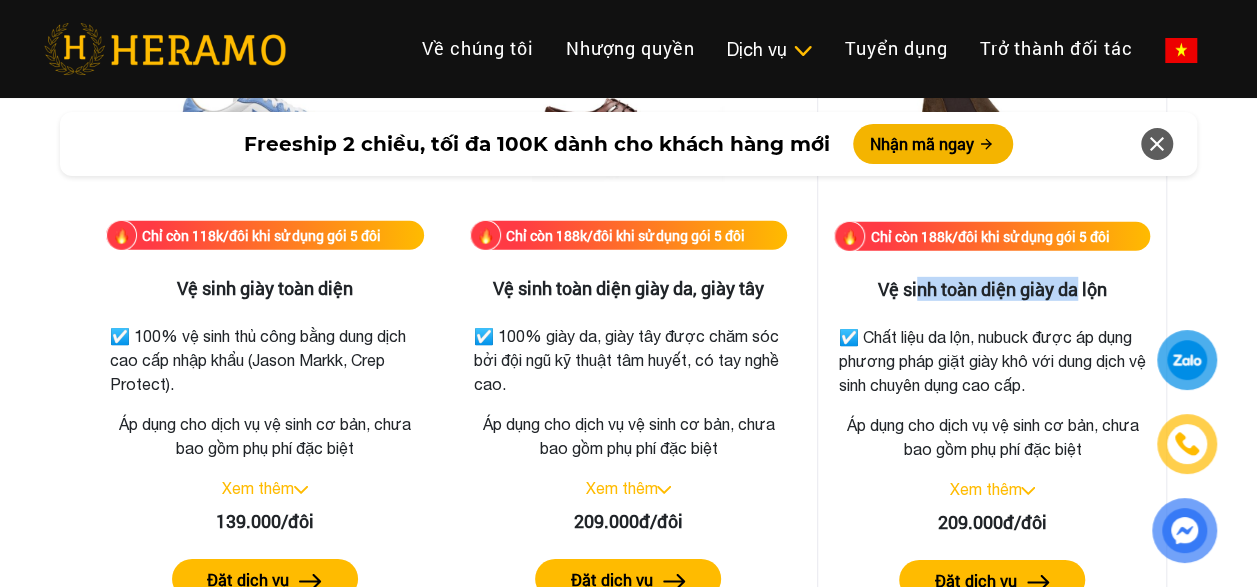 drag, startPoint x: 1076, startPoint y: 282, endPoint x: 916, endPoint y: 283, distance: 160.00313 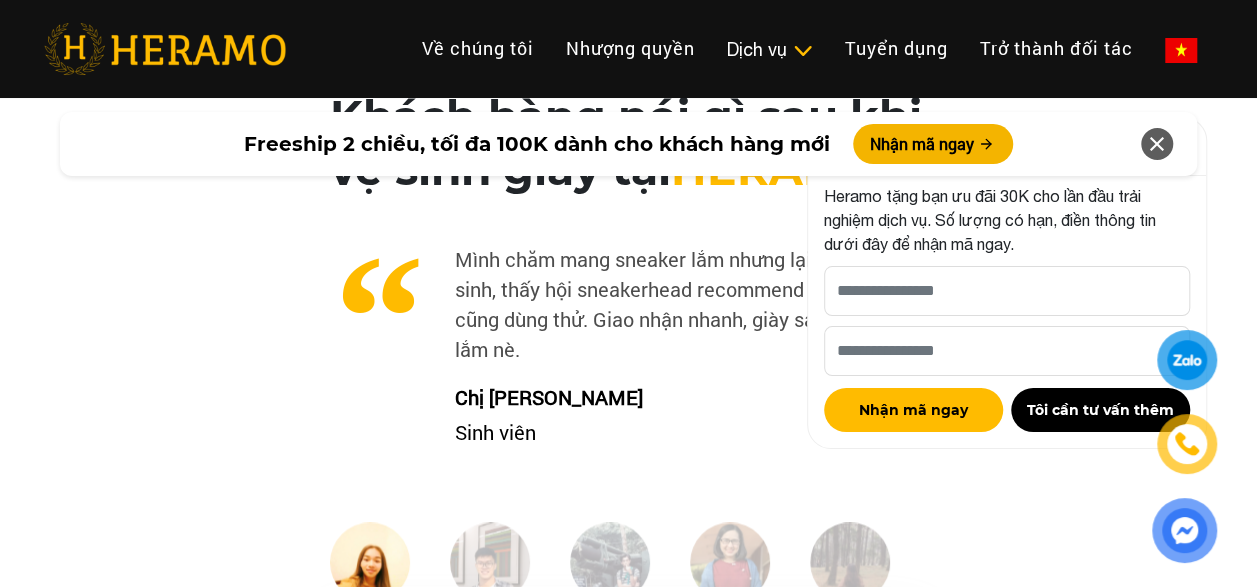scroll, scrollTop: 4199, scrollLeft: 0, axis: vertical 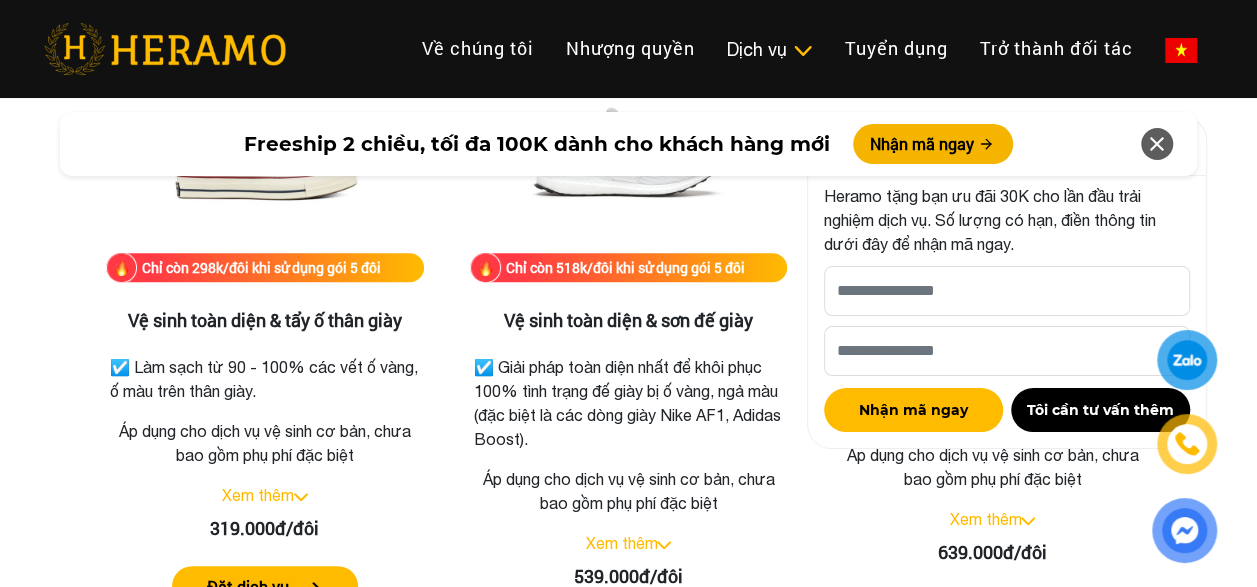 click at bounding box center [1157, 144] 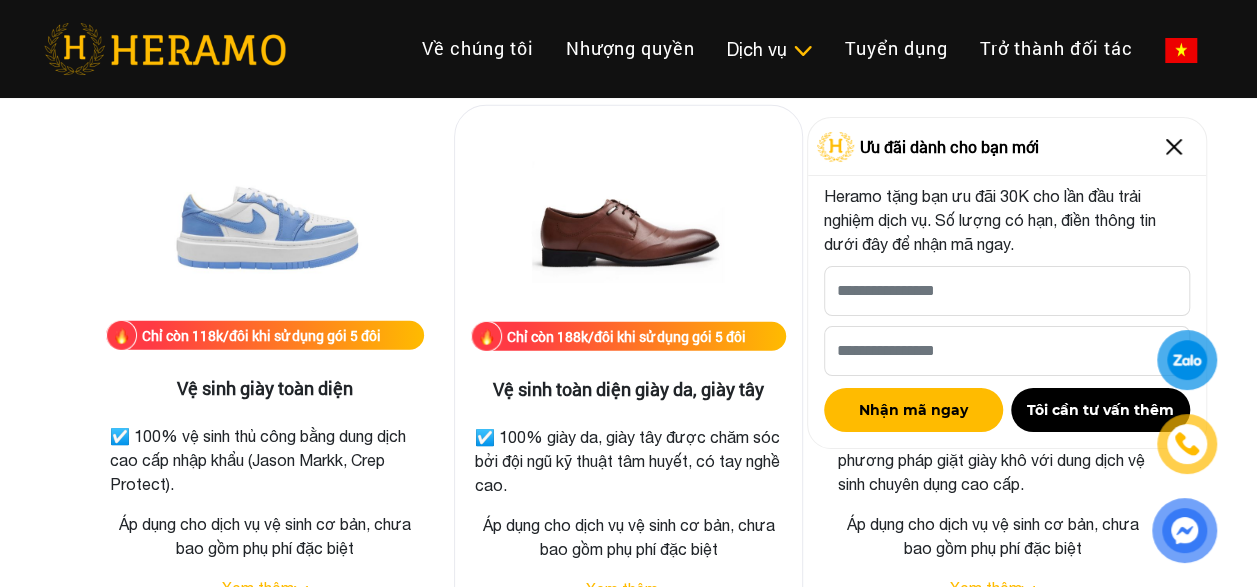 scroll, scrollTop: 2899, scrollLeft: 0, axis: vertical 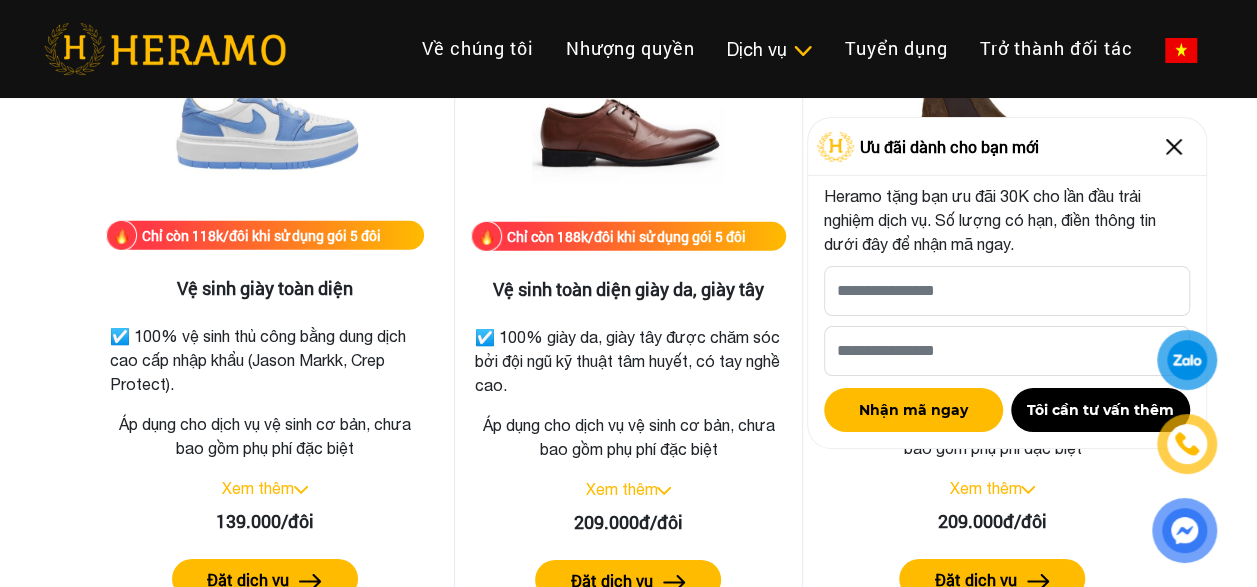 click on "Xem thêm" at bounding box center [621, 489] 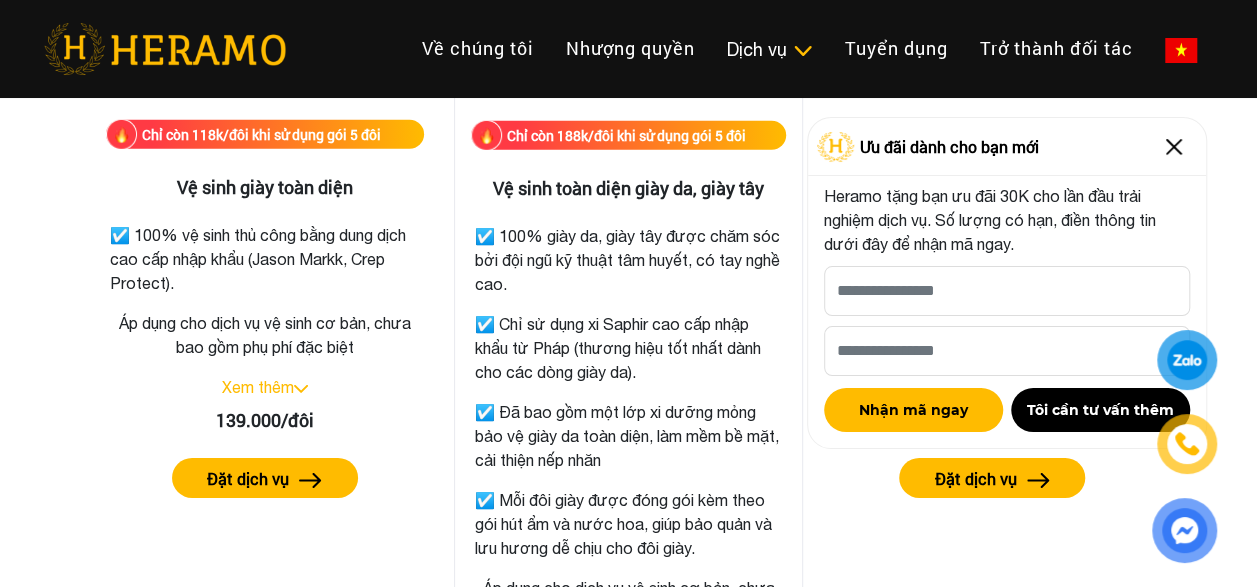 scroll, scrollTop: 2999, scrollLeft: 0, axis: vertical 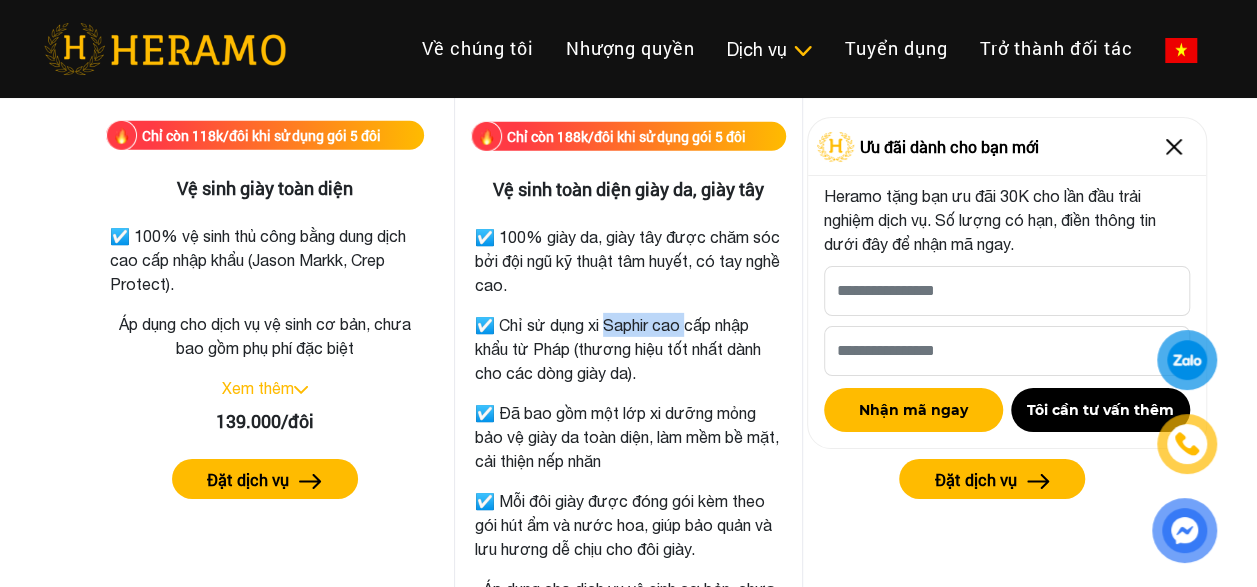 drag, startPoint x: 684, startPoint y: 326, endPoint x: 608, endPoint y: 328, distance: 76.02631 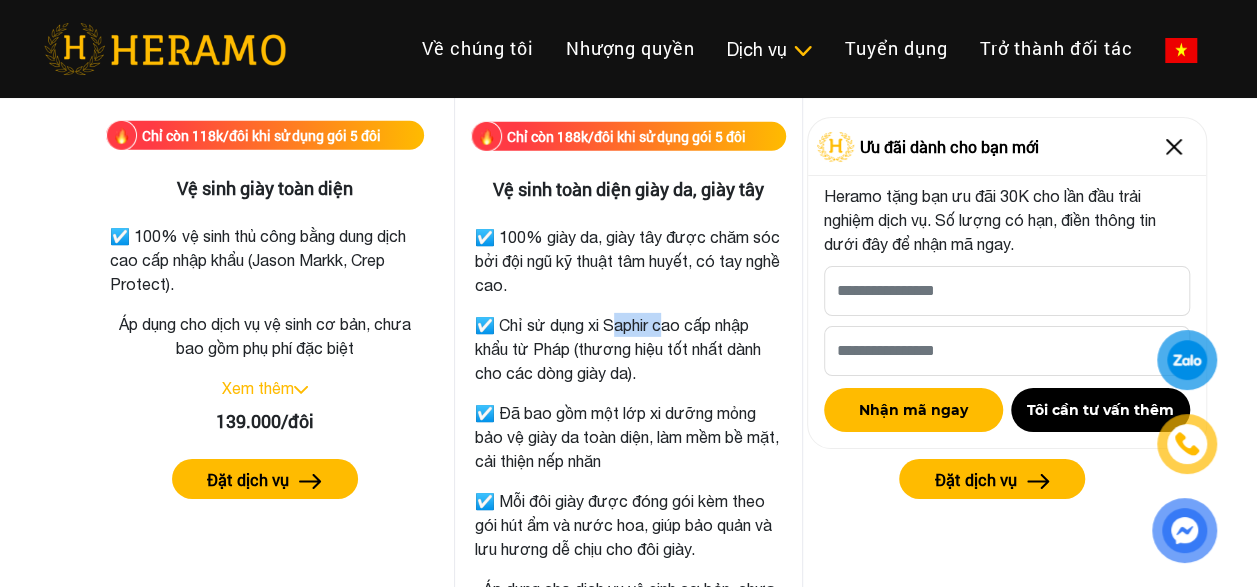 drag, startPoint x: 660, startPoint y: 322, endPoint x: 610, endPoint y: 330, distance: 50.635956 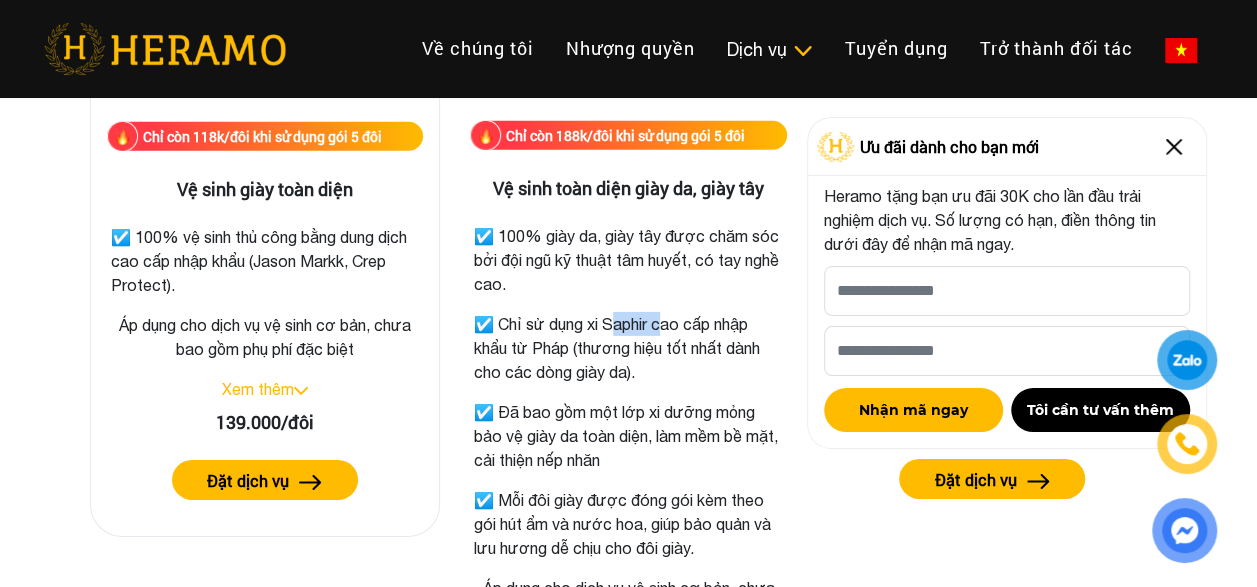 scroll, scrollTop: 3000, scrollLeft: 0, axis: vertical 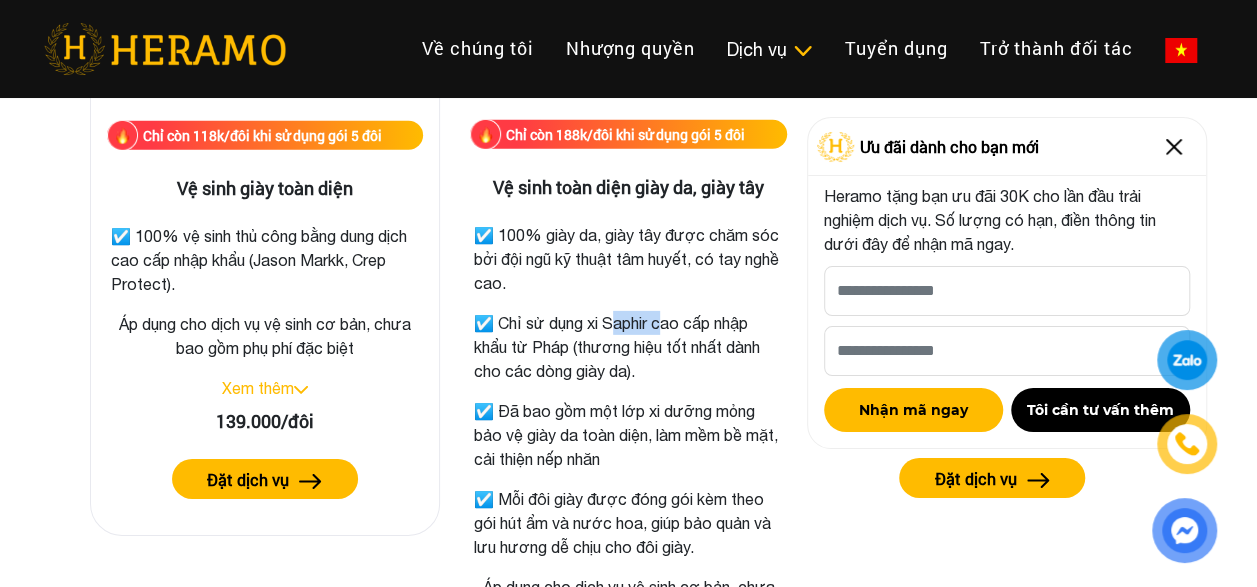 click on "Xem thêm" at bounding box center [258, 388] 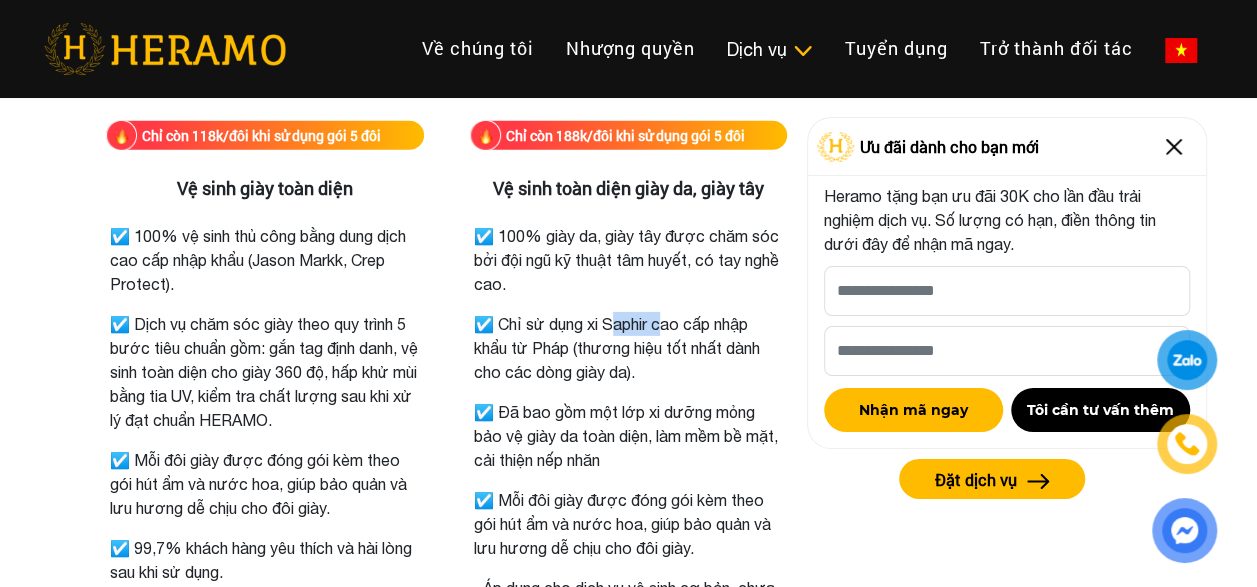 scroll, scrollTop: 2899, scrollLeft: 0, axis: vertical 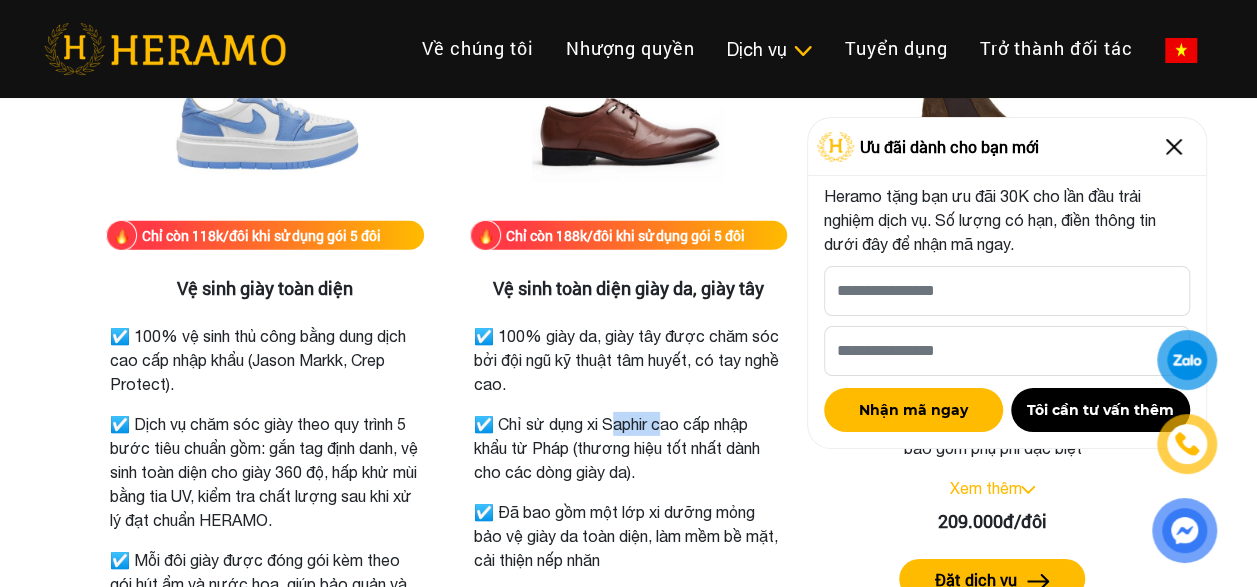 click at bounding box center (1174, 147) 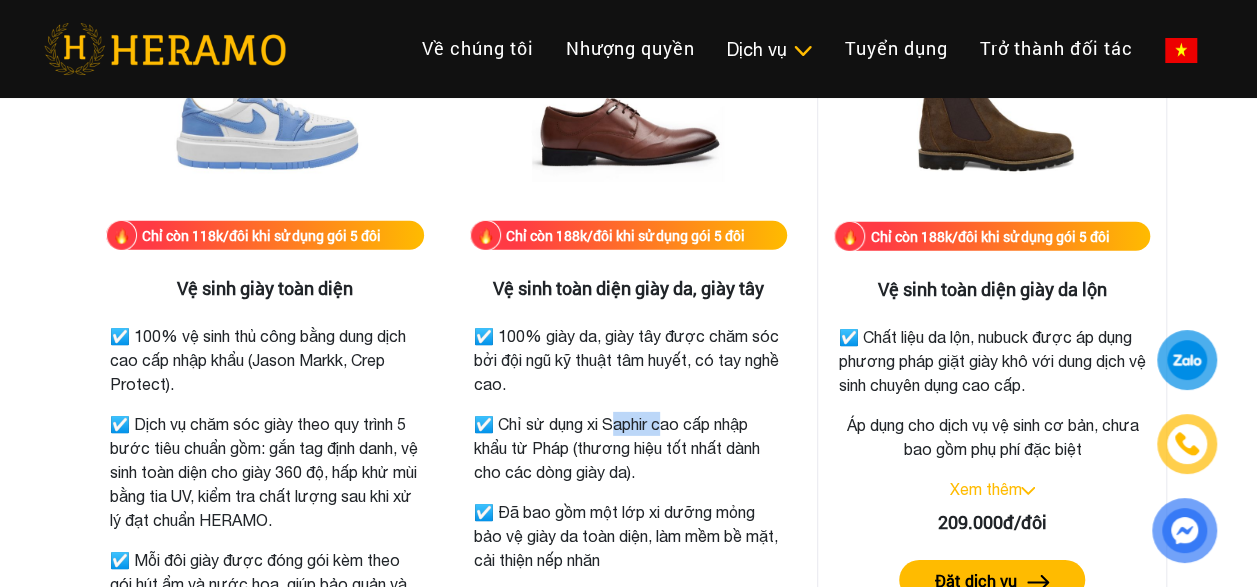 scroll, scrollTop: 3099, scrollLeft: 0, axis: vertical 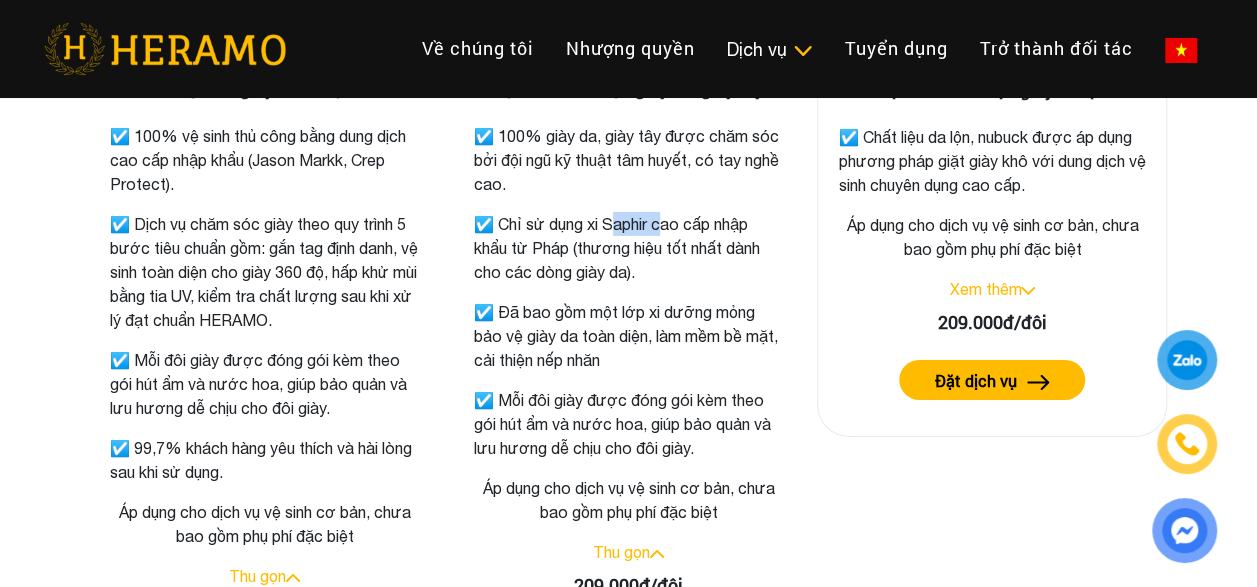 click on "Xem thêm" at bounding box center (985, 289) 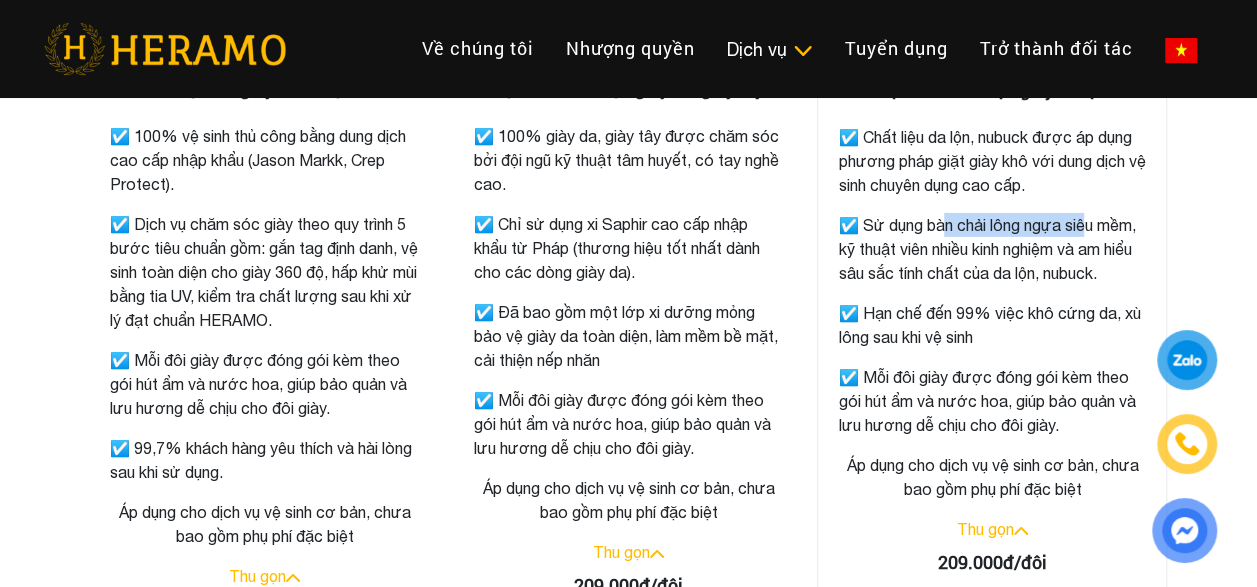drag, startPoint x: 941, startPoint y: 228, endPoint x: 1088, endPoint y: 227, distance: 147.0034 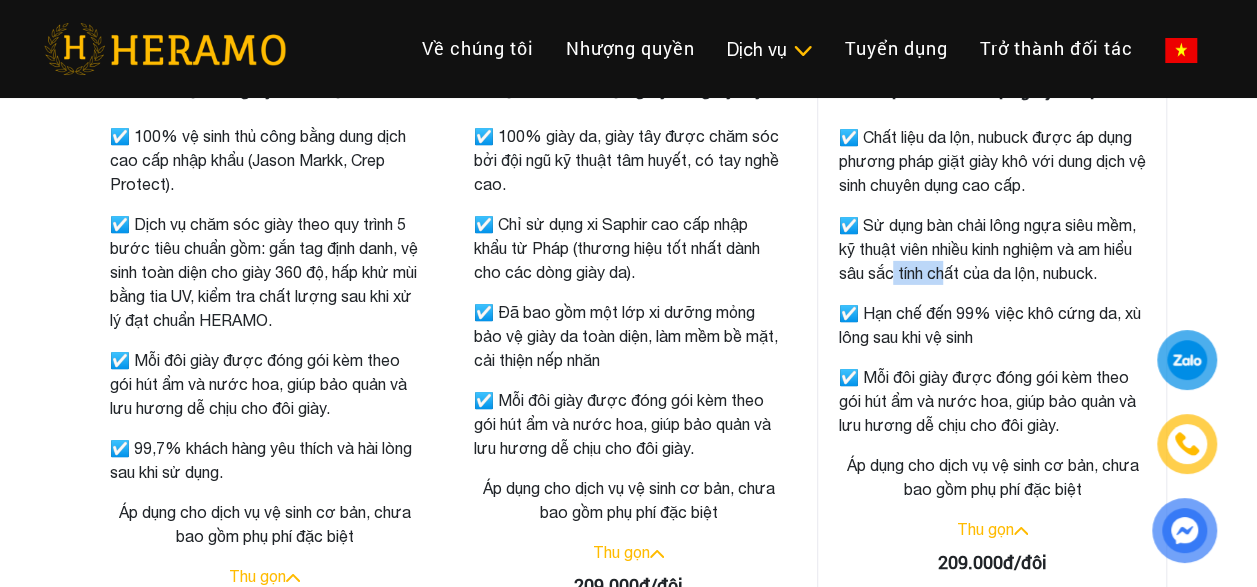 drag, startPoint x: 997, startPoint y: 270, endPoint x: 948, endPoint y: 269, distance: 49.010204 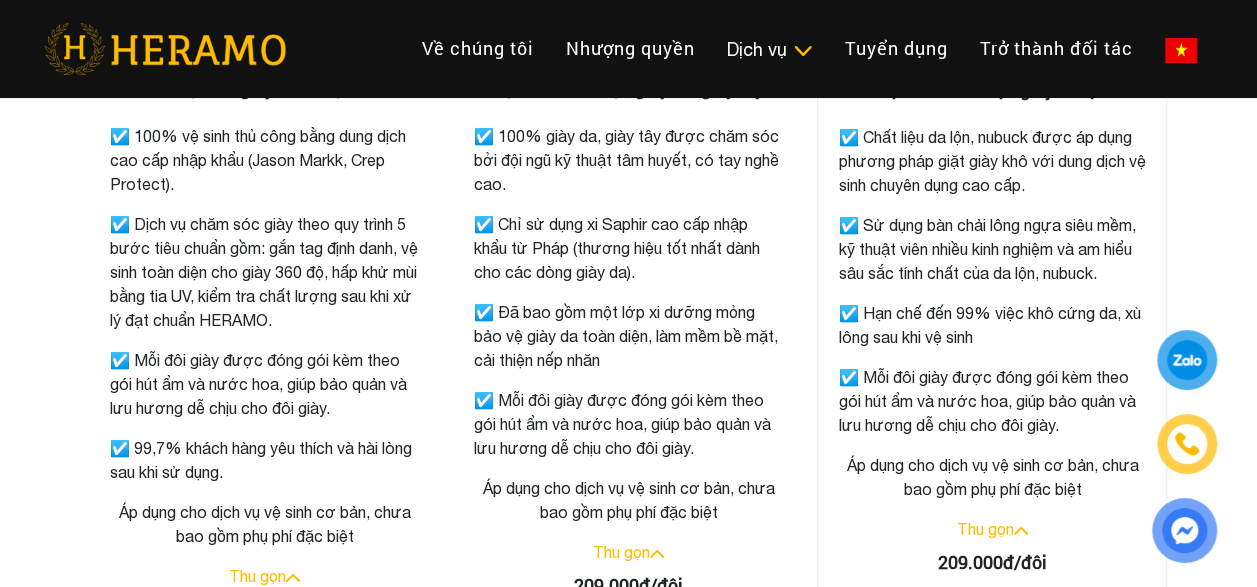 drag, startPoint x: 948, startPoint y: 269, endPoint x: 932, endPoint y: 292, distance: 28.01785 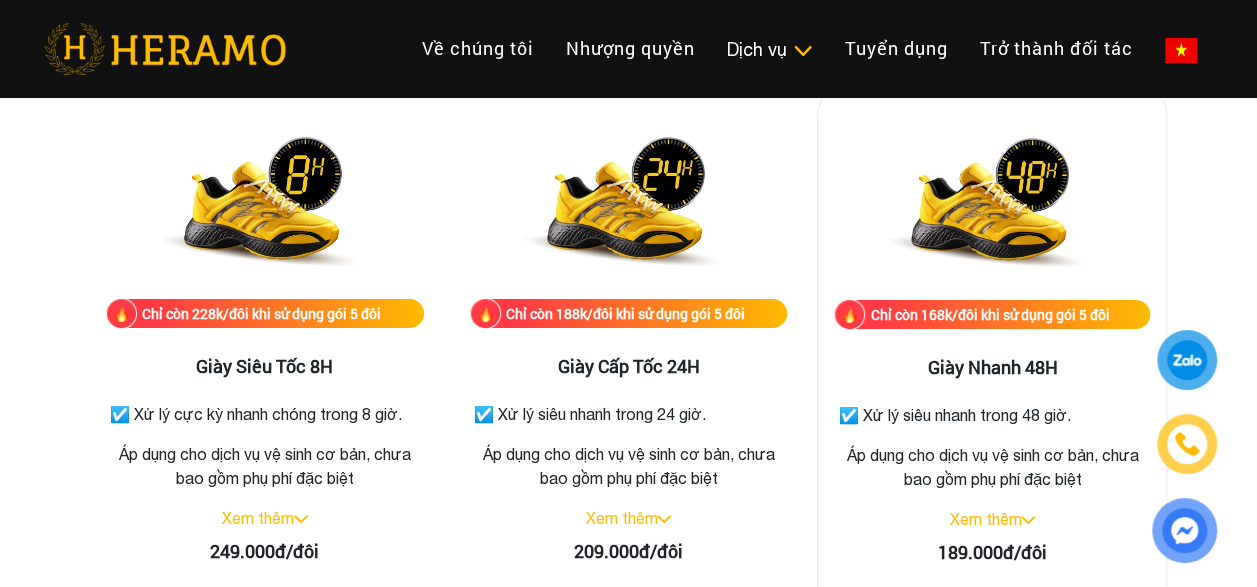 scroll, scrollTop: 3899, scrollLeft: 0, axis: vertical 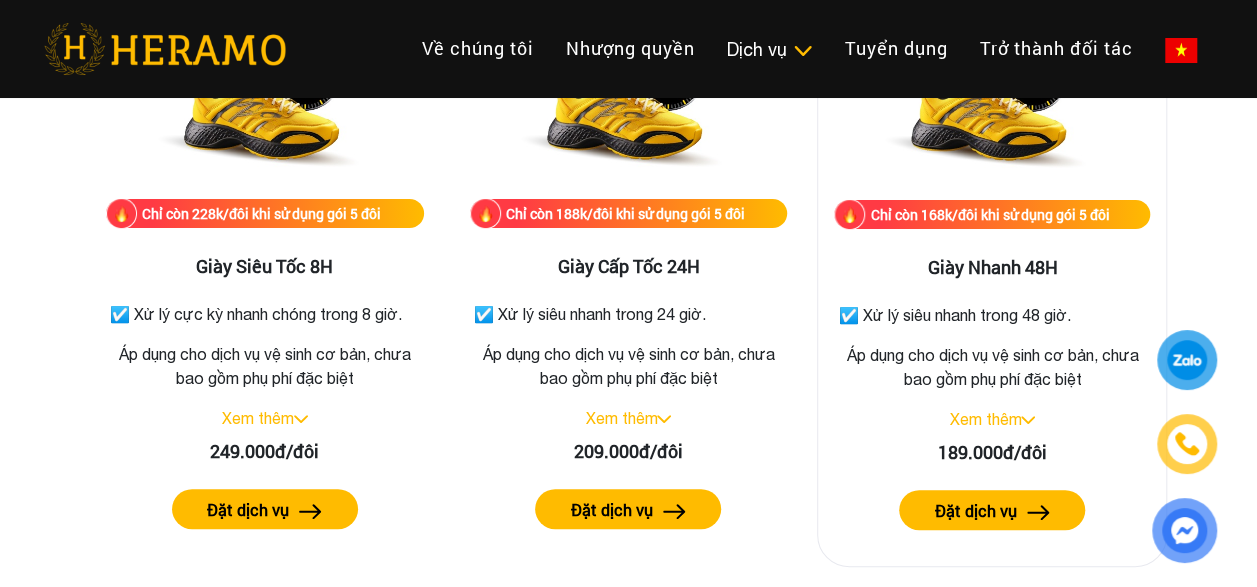 click on "Xem thêm" at bounding box center (992, 419) 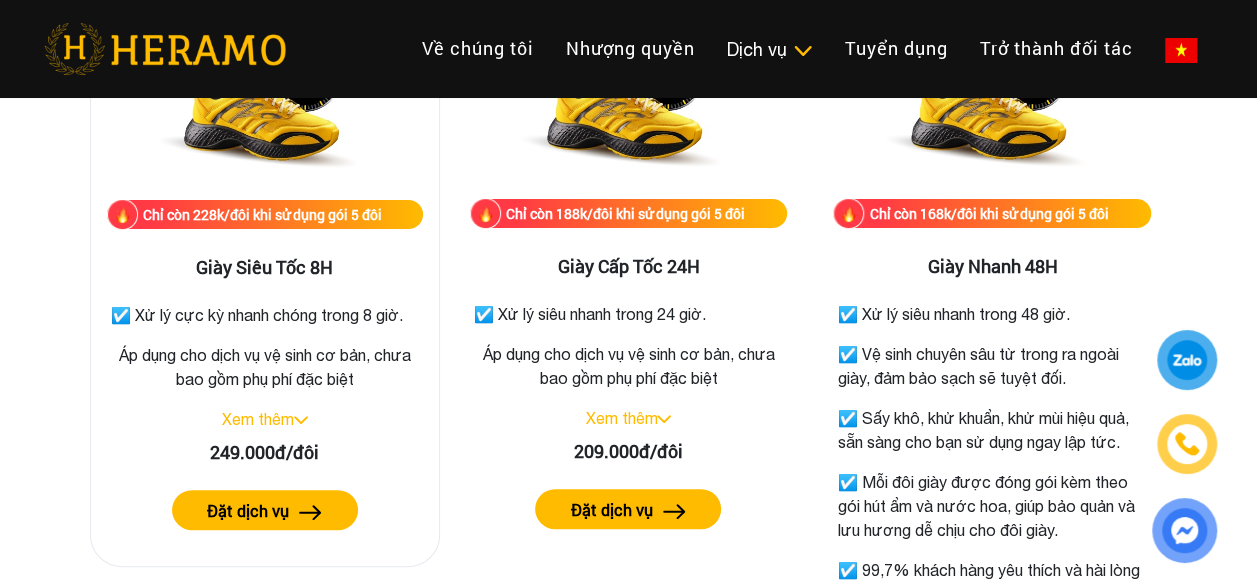 scroll, scrollTop: 3900, scrollLeft: 0, axis: vertical 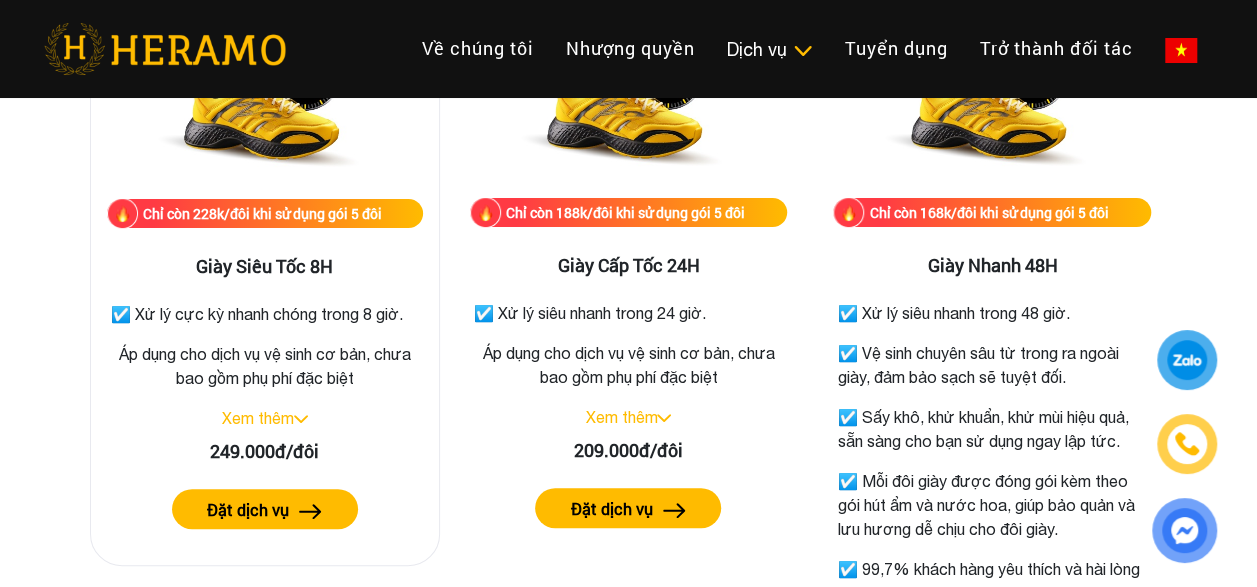 click on "Xem thêm" at bounding box center [265, 418] 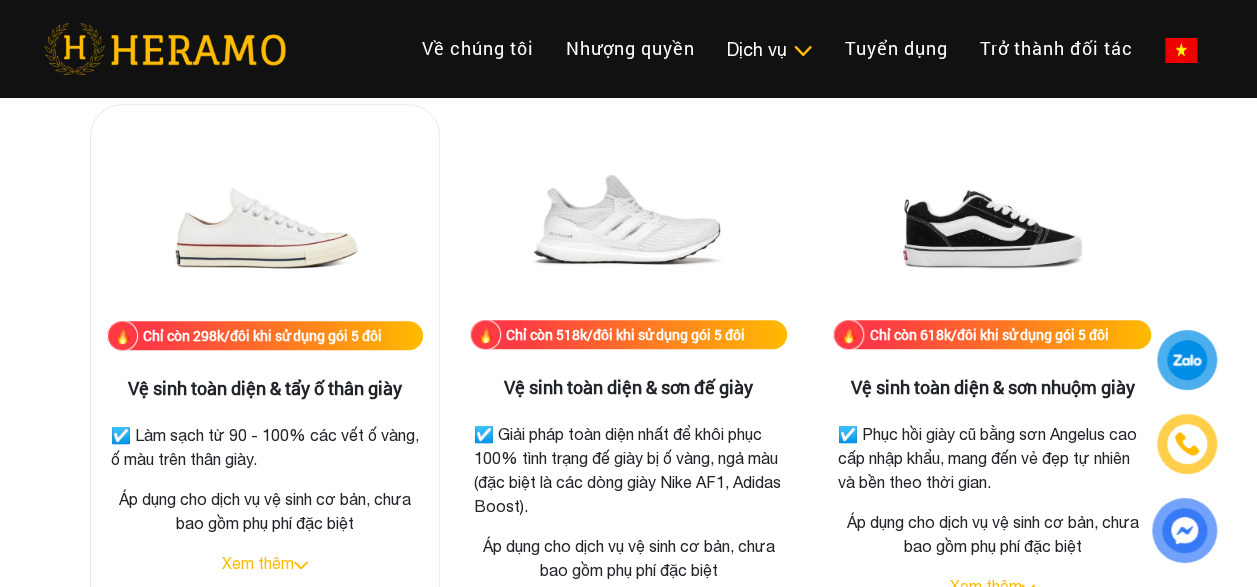 scroll, scrollTop: 4800, scrollLeft: 0, axis: vertical 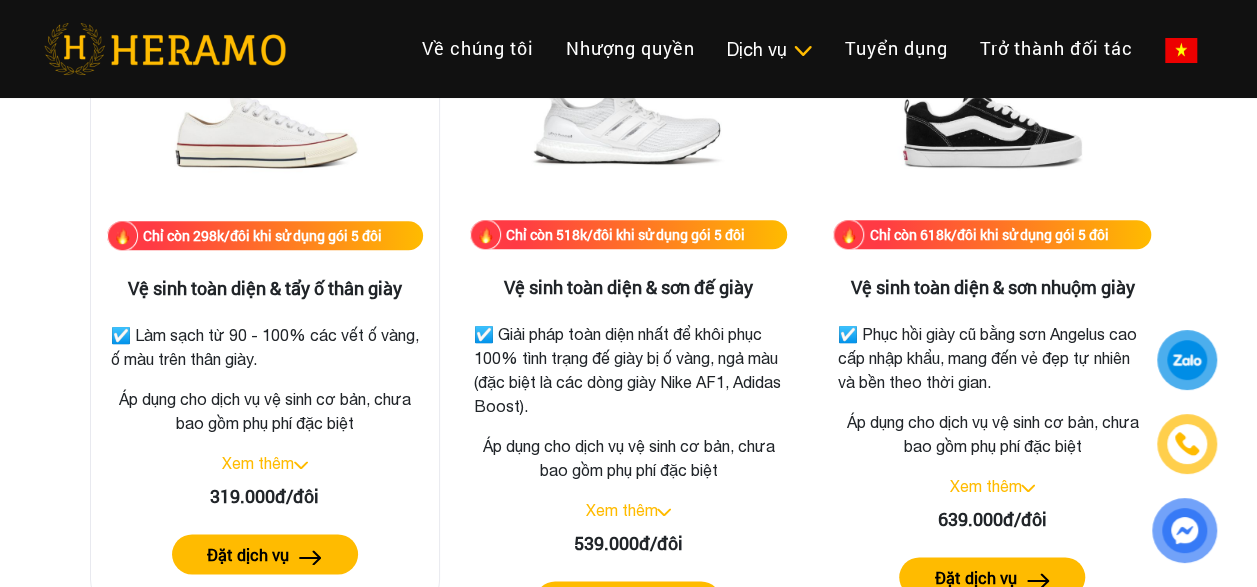 click at bounding box center [301, 465] 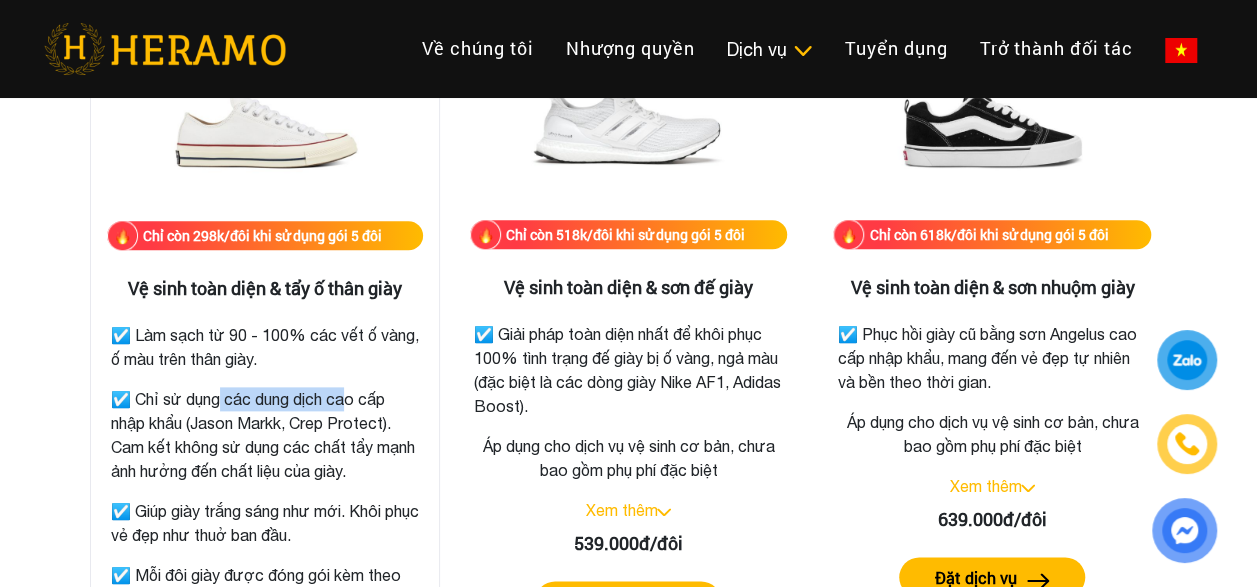 drag, startPoint x: 348, startPoint y: 406, endPoint x: 215, endPoint y: 404, distance: 133.01503 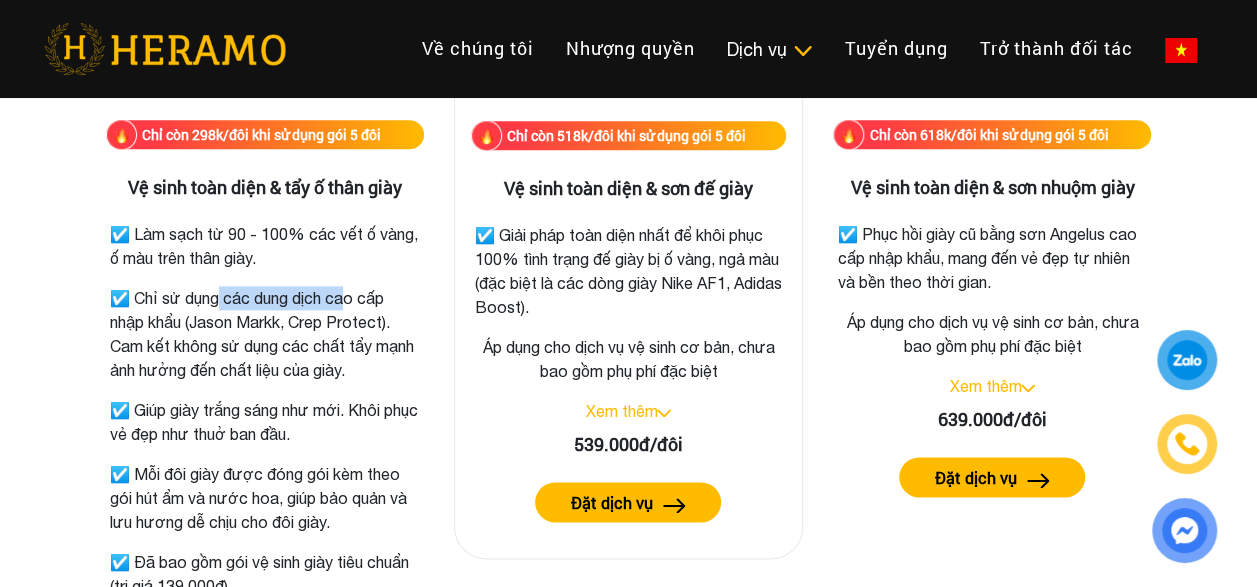 scroll, scrollTop: 4899, scrollLeft: 0, axis: vertical 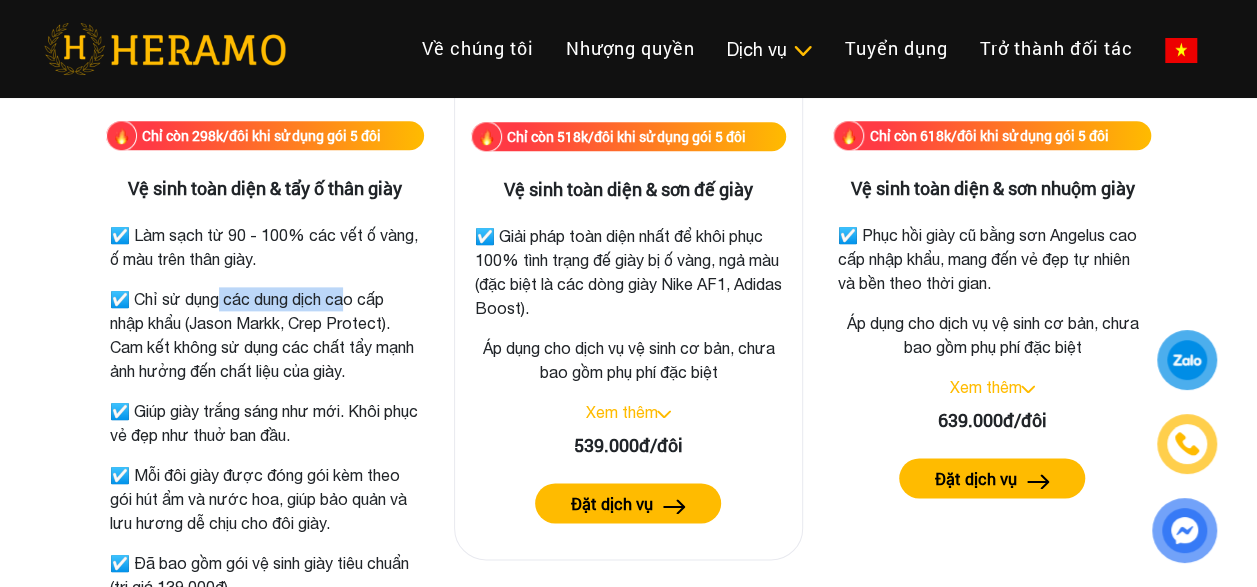 click on "Xem thêm" at bounding box center [621, 412] 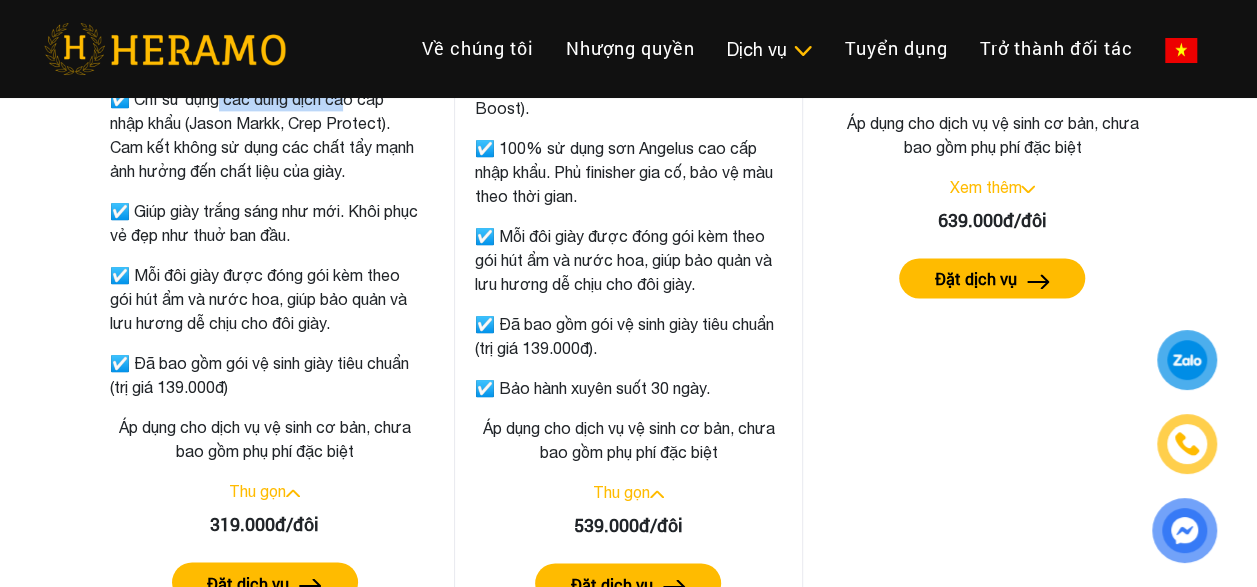 scroll, scrollTop: 4899, scrollLeft: 0, axis: vertical 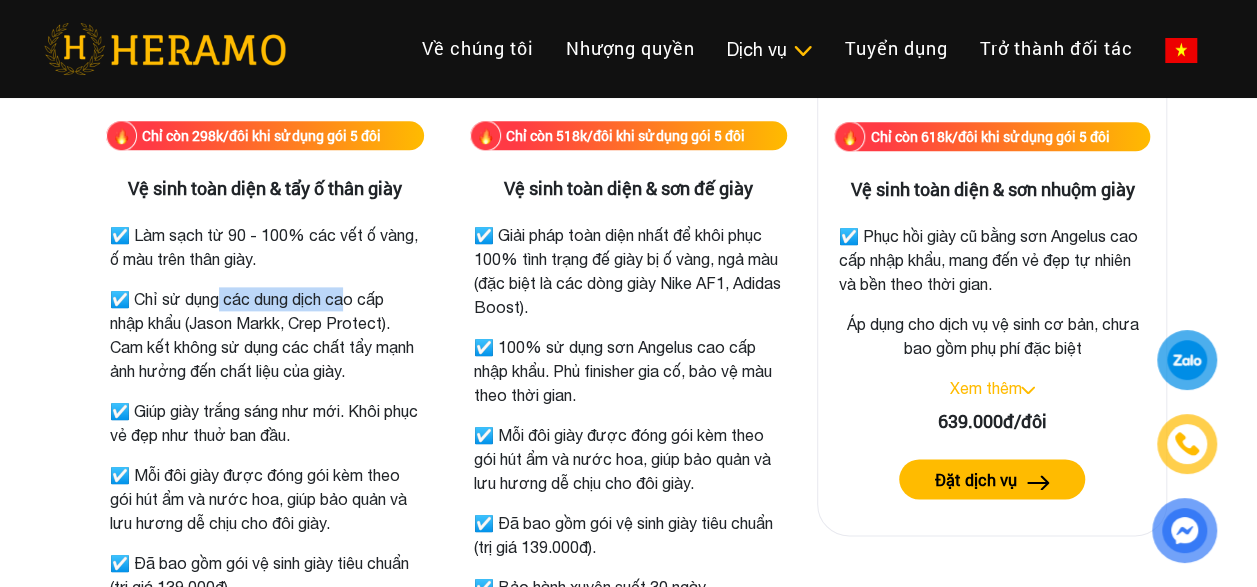 click on "Xem thêm" at bounding box center [985, 388] 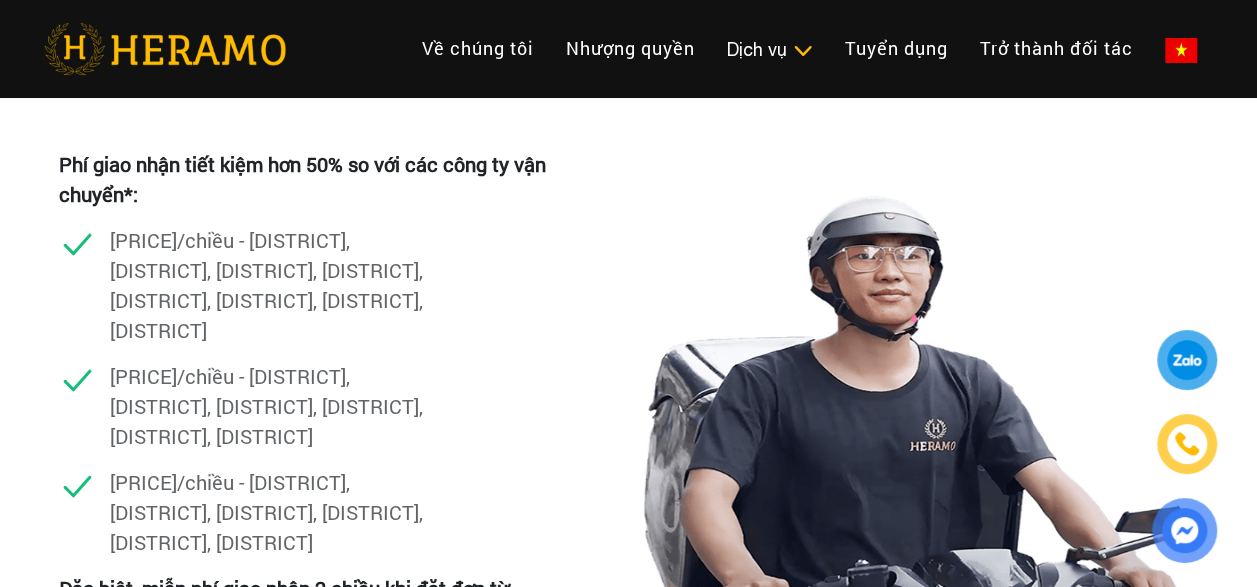 scroll, scrollTop: 6199, scrollLeft: 0, axis: vertical 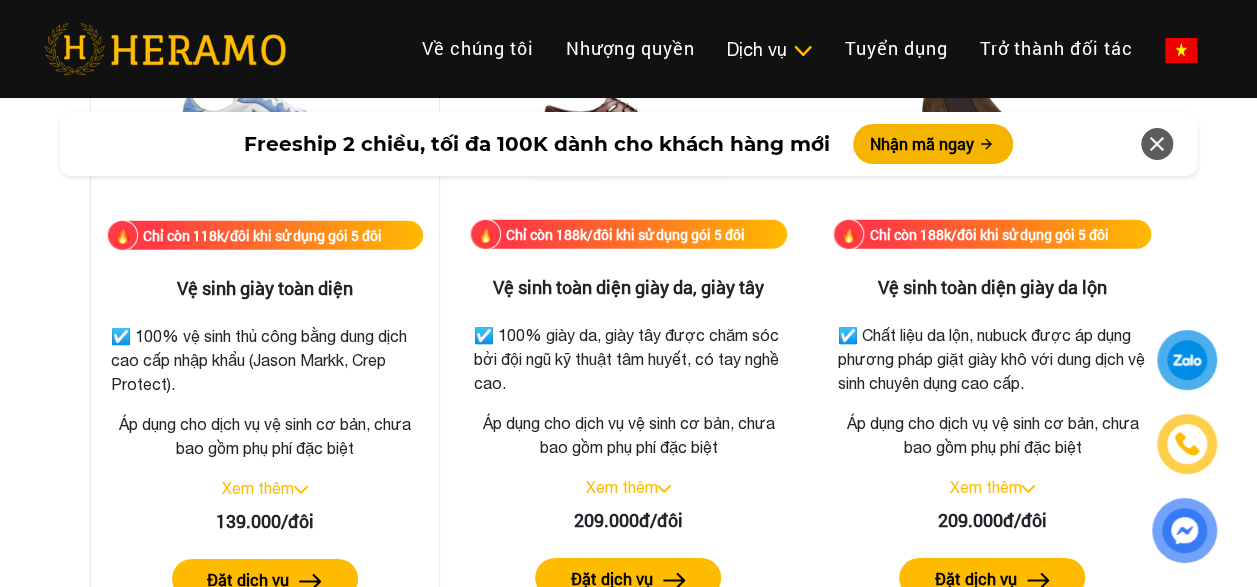 click on "Xem thêm" at bounding box center (258, 488) 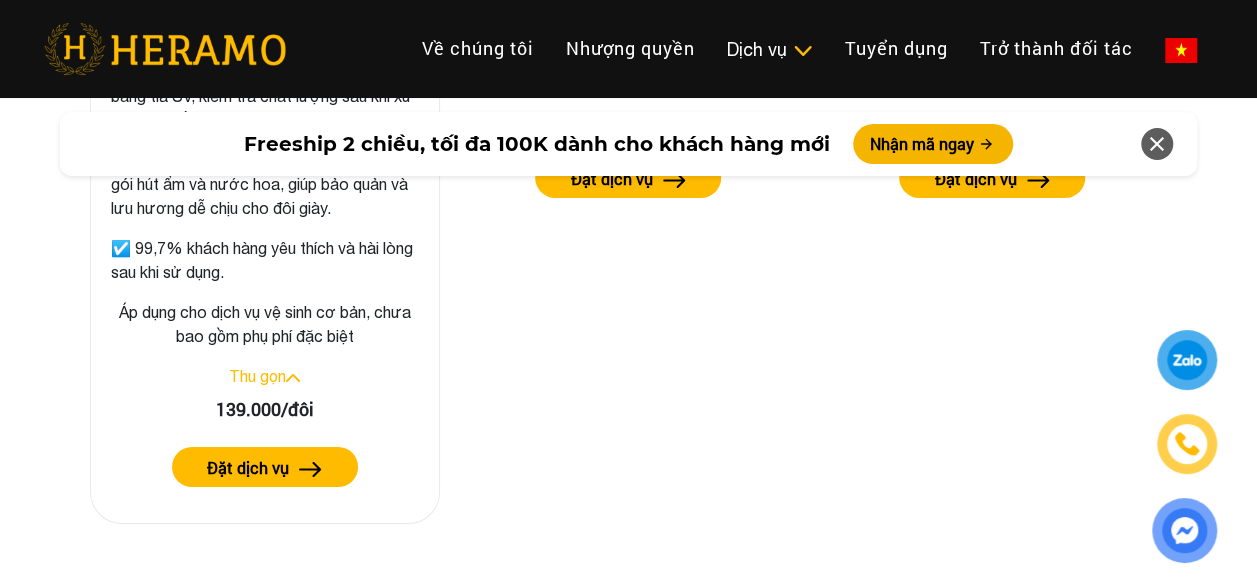 scroll, scrollTop: 3000, scrollLeft: 0, axis: vertical 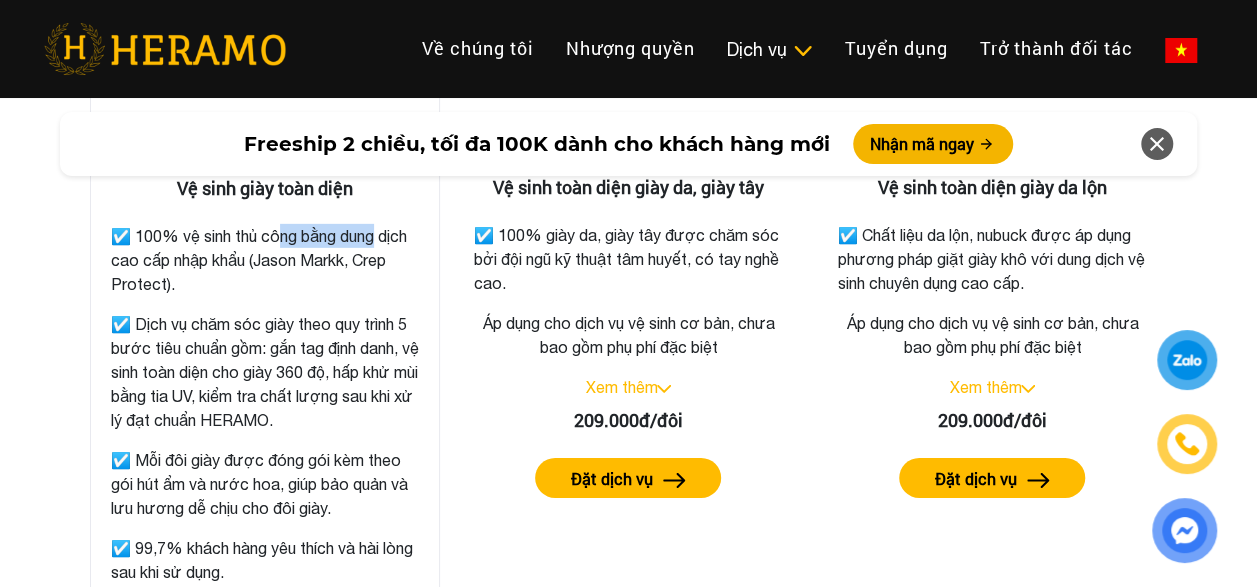 drag, startPoint x: 272, startPoint y: 238, endPoint x: 375, endPoint y: 237, distance: 103.00485 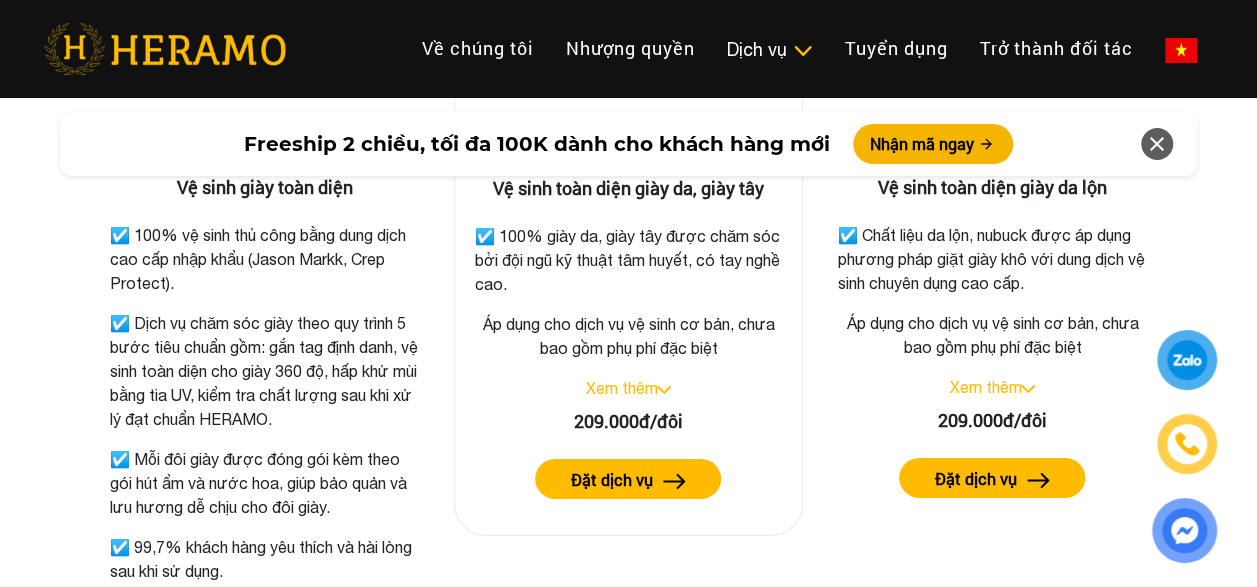 scroll, scrollTop: 3000, scrollLeft: 0, axis: vertical 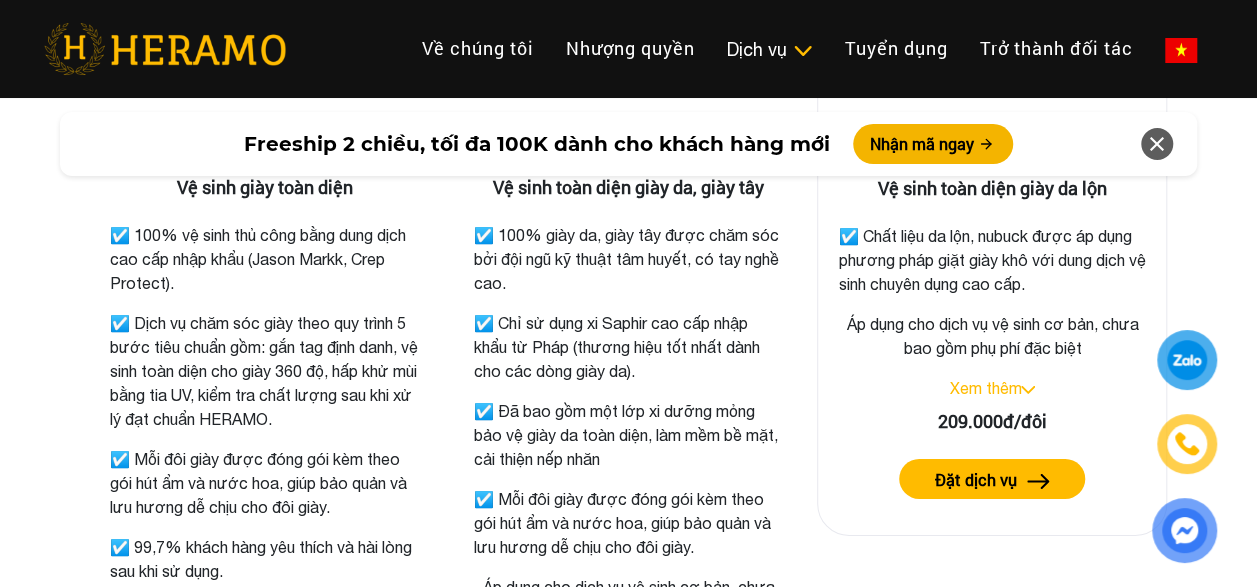 click on "Chỉ còn 188k/đôi khi sử dụng gói 5 đôi Vệ sinh toàn diện giày da lộn  ☑️ Chất liệu da lộn, nubuck được áp dụng phương pháp giặt giày khô với dung dịch vệ sinh chuyên dụng cao cấp.   Áp dụng cho dịch vụ vệ sinh cơ bản, chưa bao gồm phụ phí đặc biệt  Xem thêm  209.000đ/đôi   Đặt dịch vụ" at bounding box center [992, 220] 